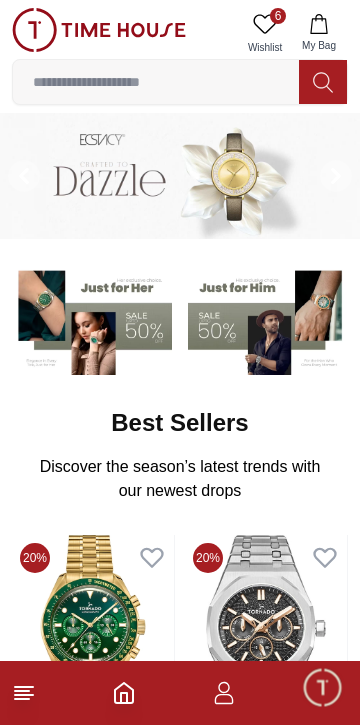 scroll, scrollTop: 915, scrollLeft: 0, axis: vertical 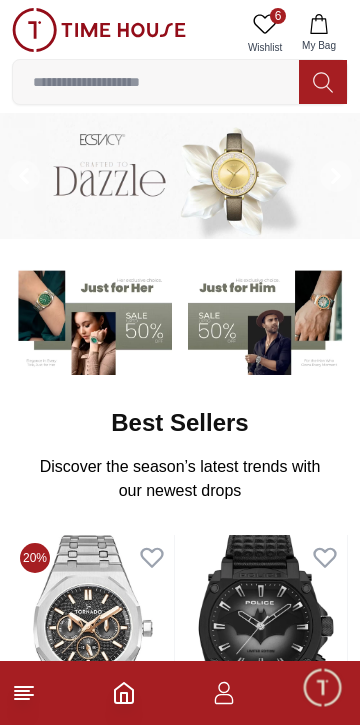 click at bounding box center (268, 319) 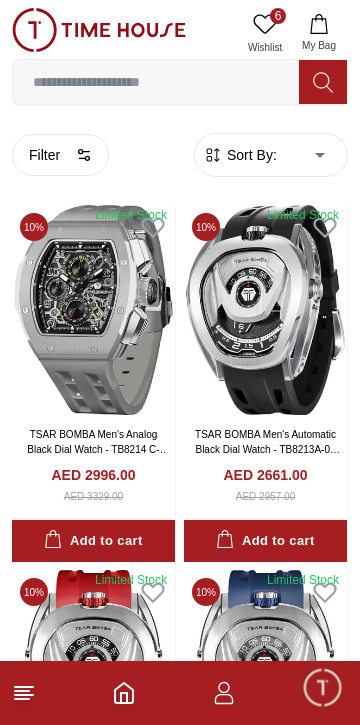 click 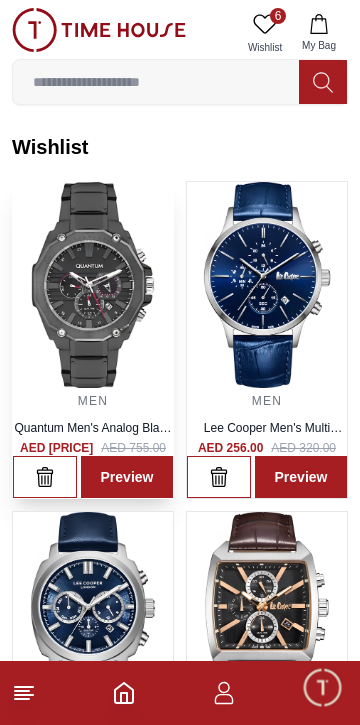 click at bounding box center (93, 285) 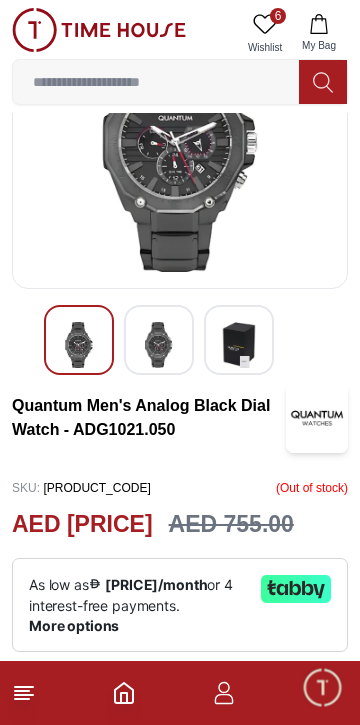scroll, scrollTop: 0, scrollLeft: 0, axis: both 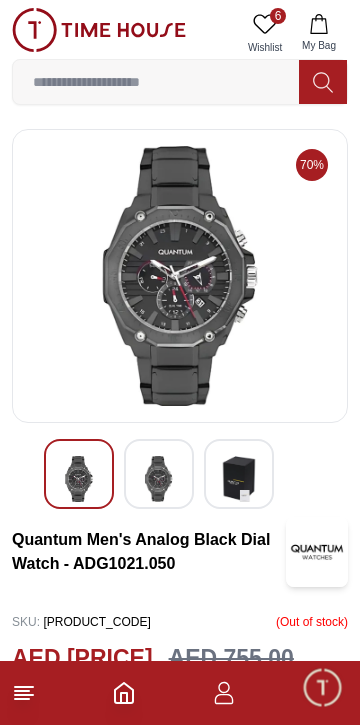 click at bounding box center (180, 276) 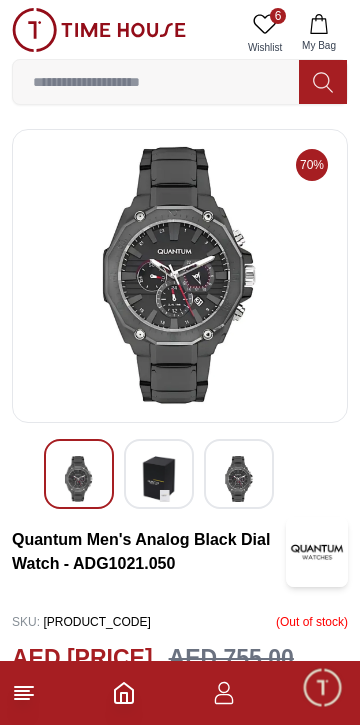 click at bounding box center (239, 479) 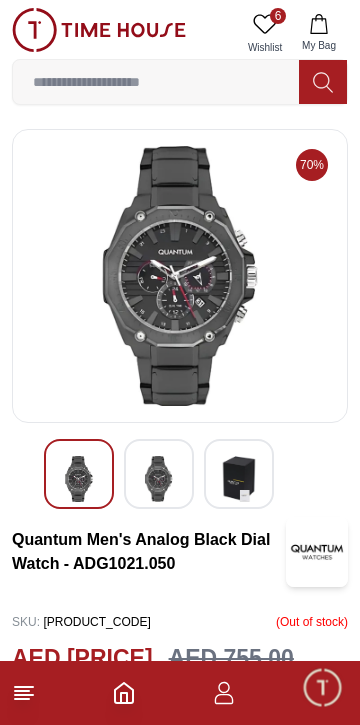 click at bounding box center [159, 479] 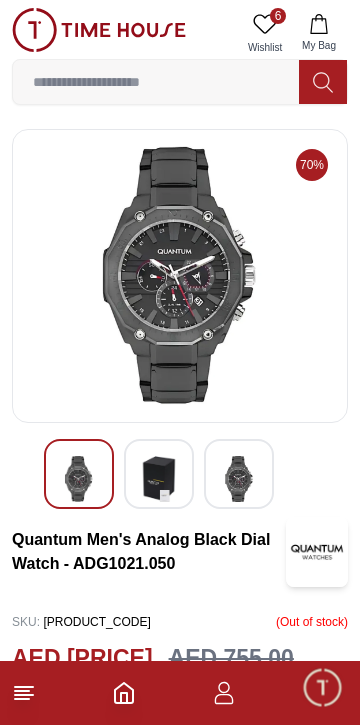 click at bounding box center [79, 479] 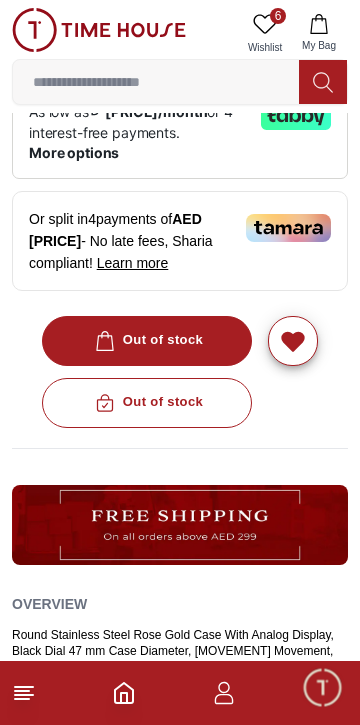 scroll, scrollTop: 613, scrollLeft: 0, axis: vertical 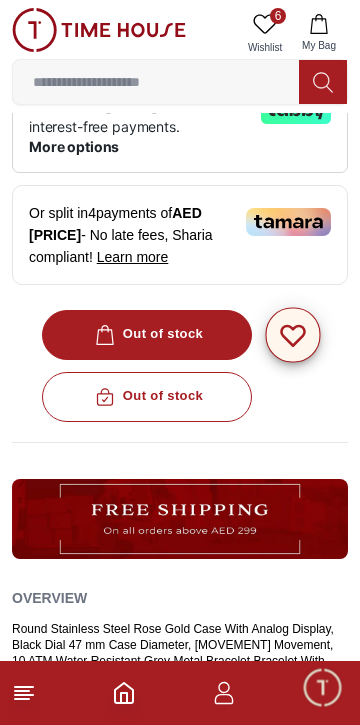 click 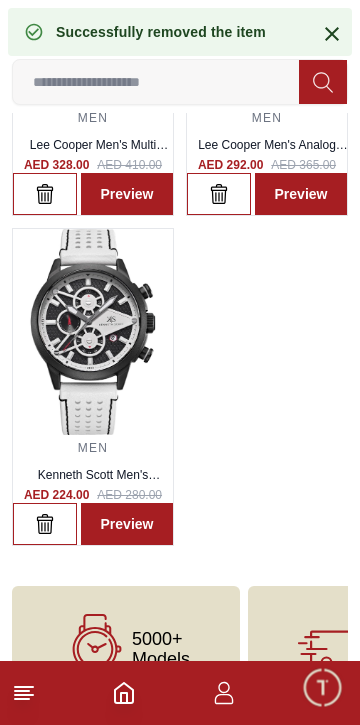 scroll, scrollTop: 0, scrollLeft: 0, axis: both 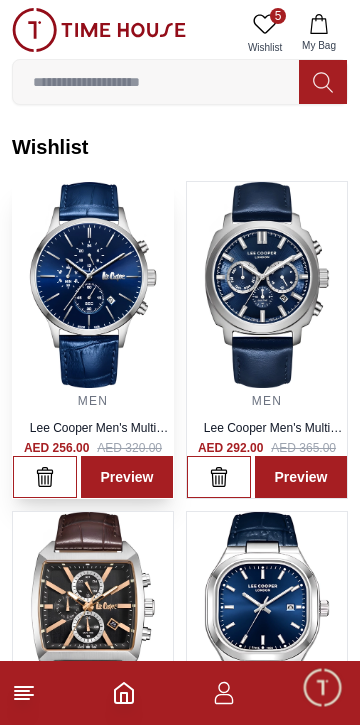 click at bounding box center (93, 285) 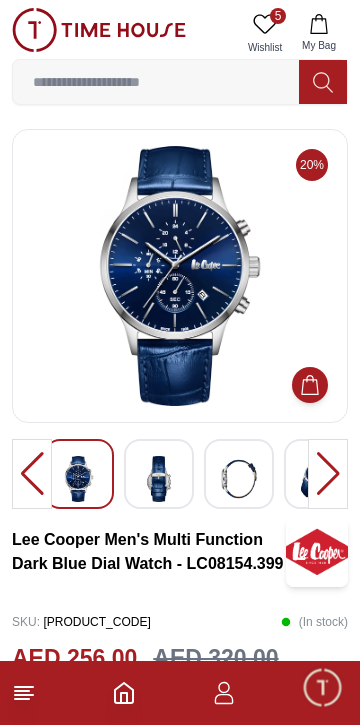 click at bounding box center [159, 479] 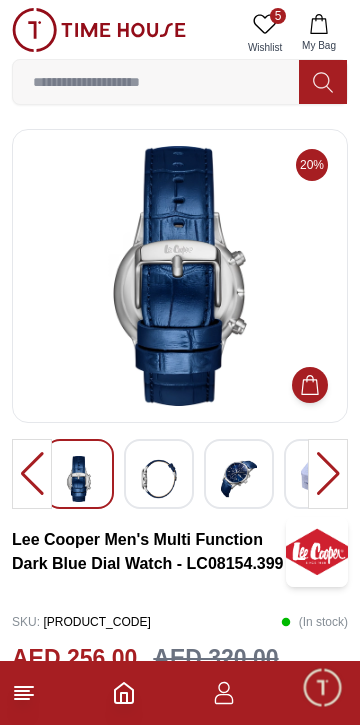 click at bounding box center (159, 479) 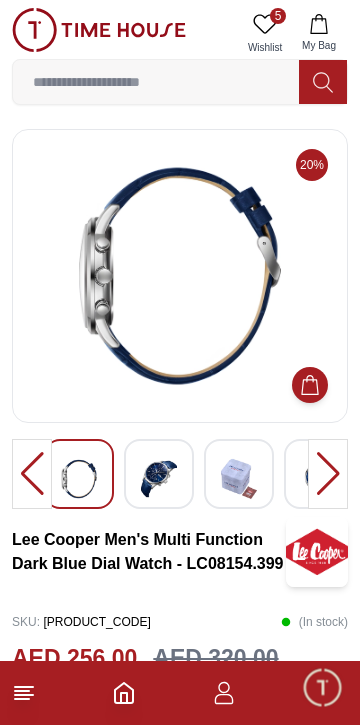 click at bounding box center (159, 479) 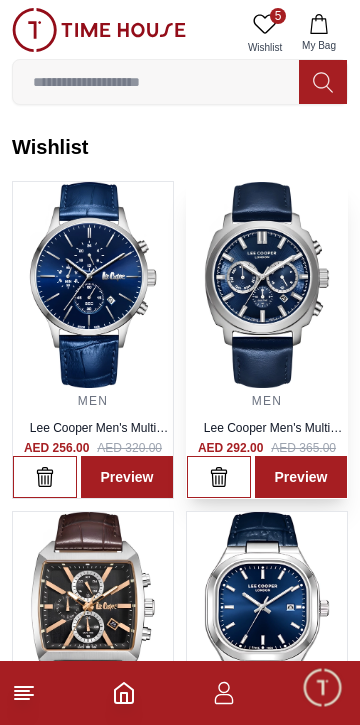 click at bounding box center [267, 285] 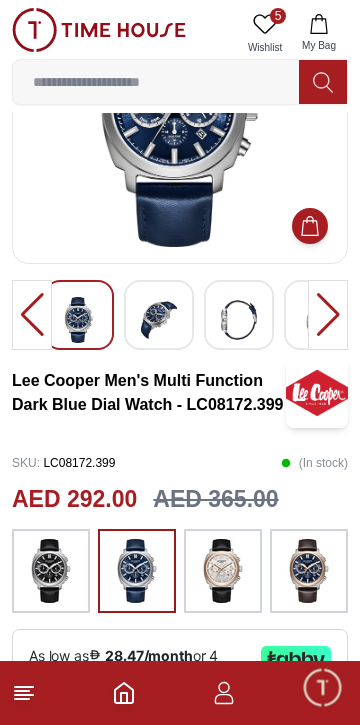 scroll, scrollTop: 158, scrollLeft: 0, axis: vertical 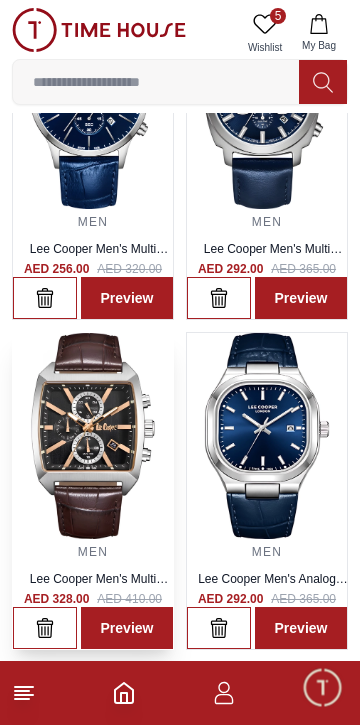 click at bounding box center [93, 436] 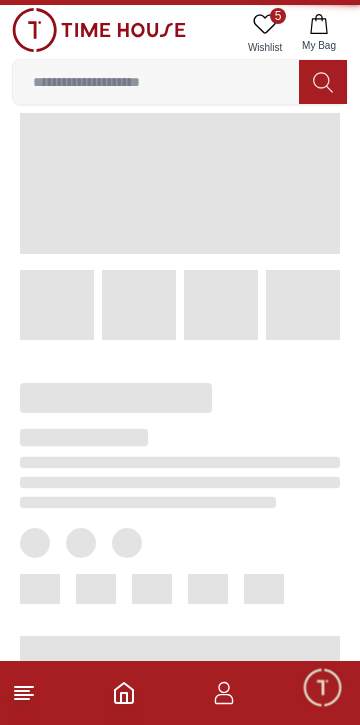 scroll, scrollTop: 0, scrollLeft: 0, axis: both 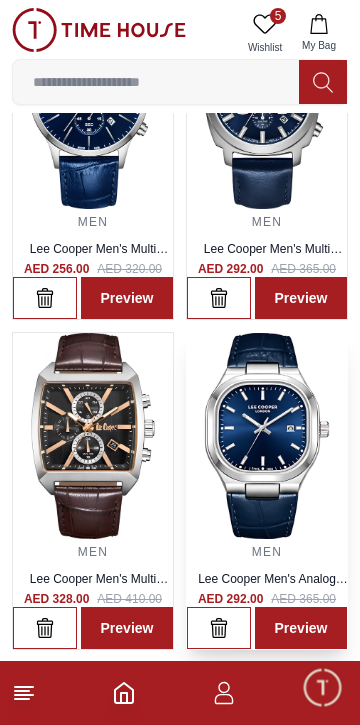 click at bounding box center [267, 436] 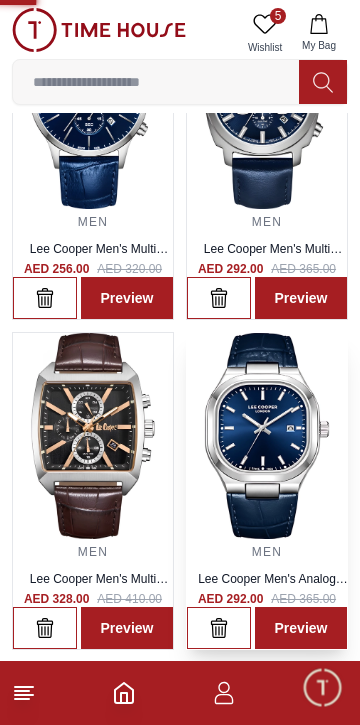 scroll, scrollTop: 0, scrollLeft: 0, axis: both 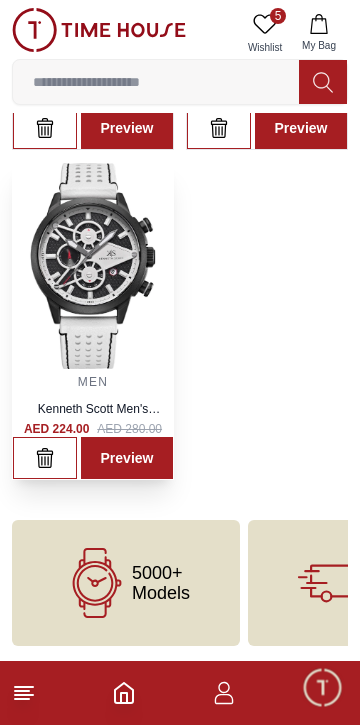 click at bounding box center (93, 266) 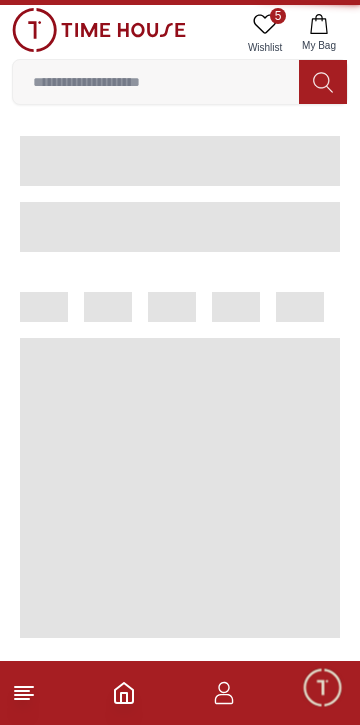 scroll, scrollTop: 0, scrollLeft: 0, axis: both 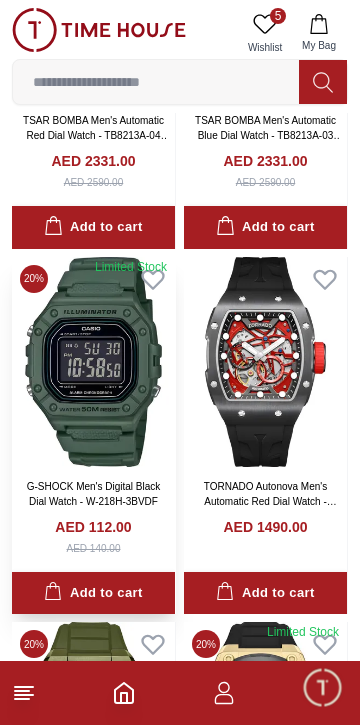 click at bounding box center [93, 362] 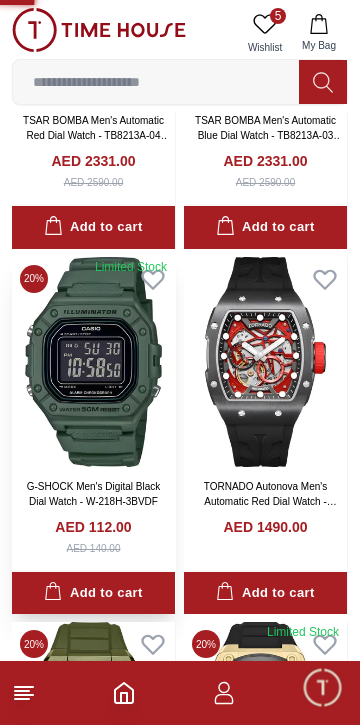 scroll, scrollTop: 0, scrollLeft: 0, axis: both 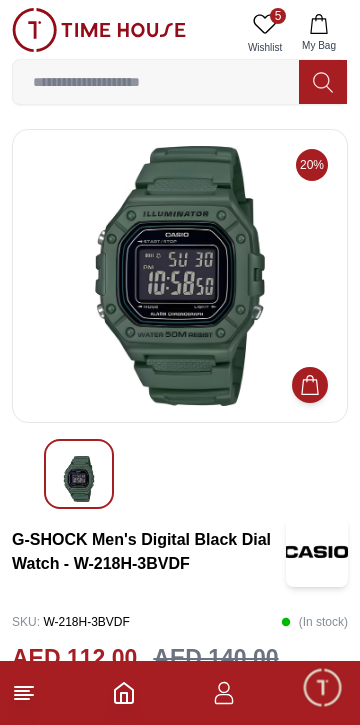 click at bounding box center (180, 276) 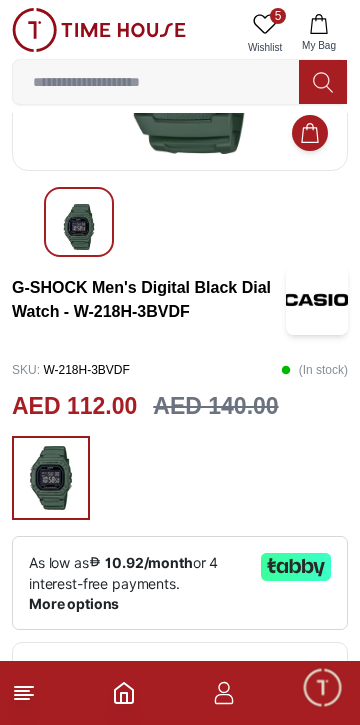 scroll, scrollTop: 0, scrollLeft: 0, axis: both 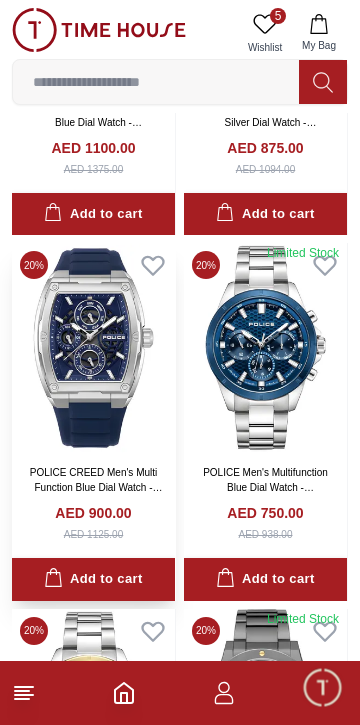 click at bounding box center [93, 348] 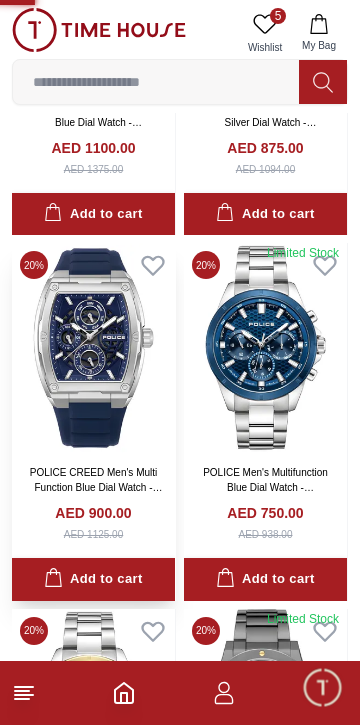 scroll, scrollTop: 0, scrollLeft: 0, axis: both 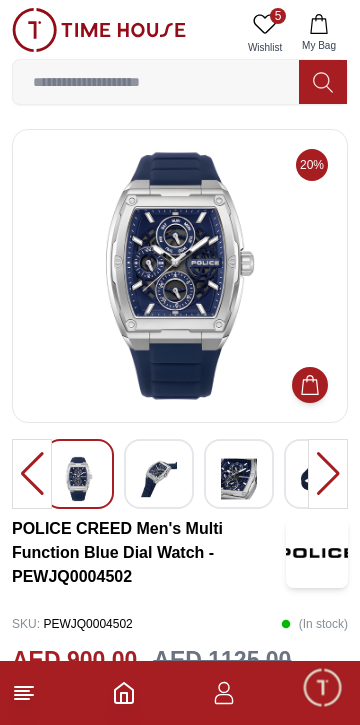 click at bounding box center [328, 474] 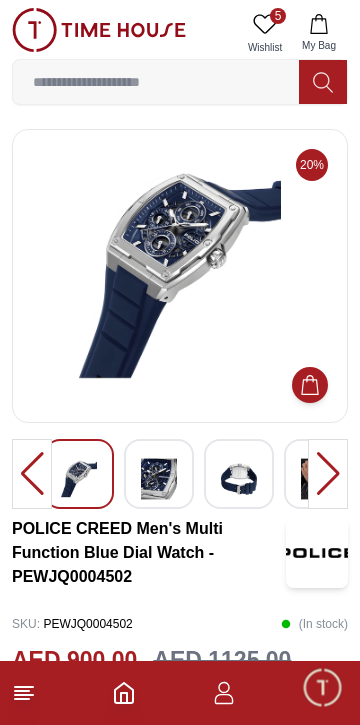 click at bounding box center [328, 474] 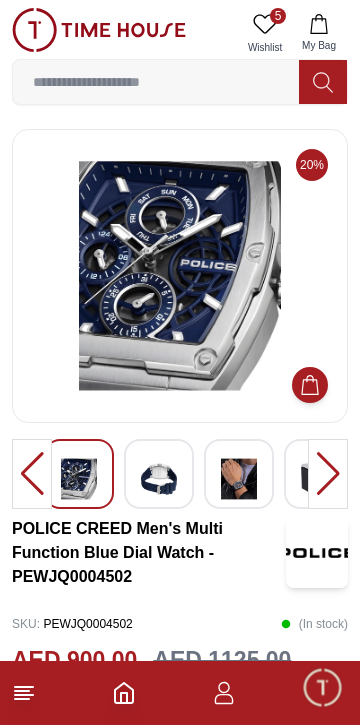 click at bounding box center [328, 474] 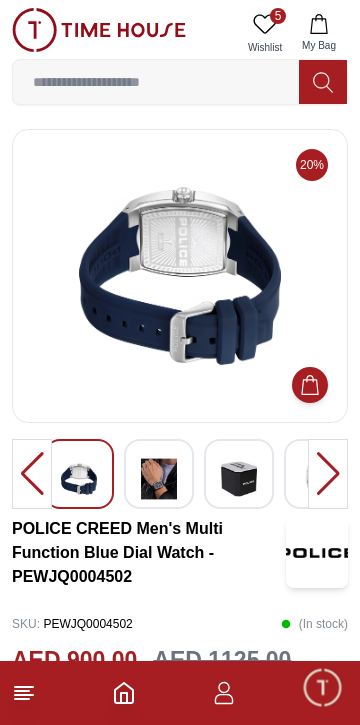 click at bounding box center [328, 474] 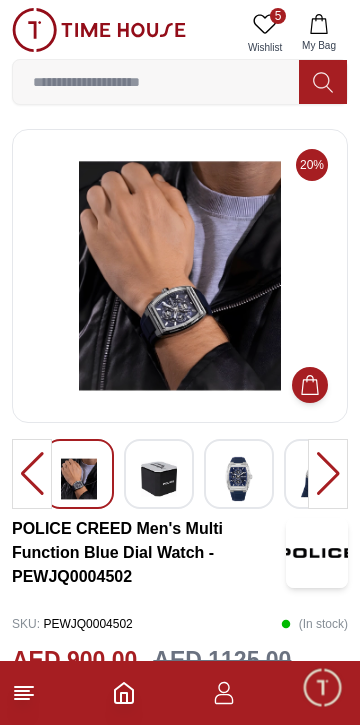 click at bounding box center (328, 474) 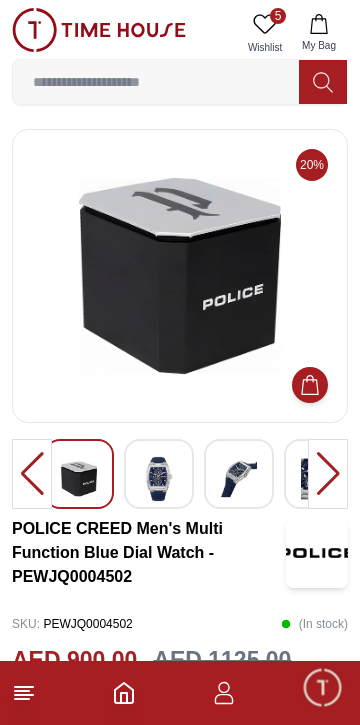 click at bounding box center (328, 474) 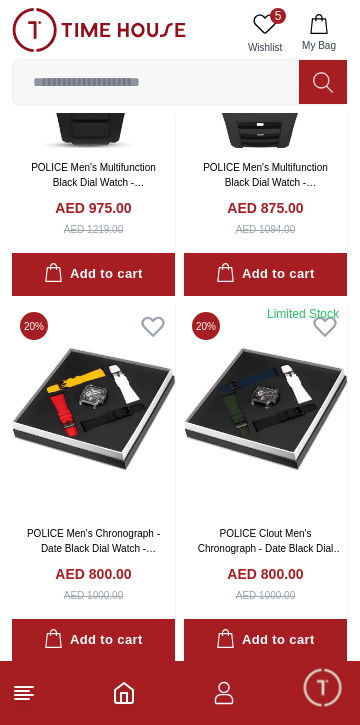scroll, scrollTop: 3196, scrollLeft: 0, axis: vertical 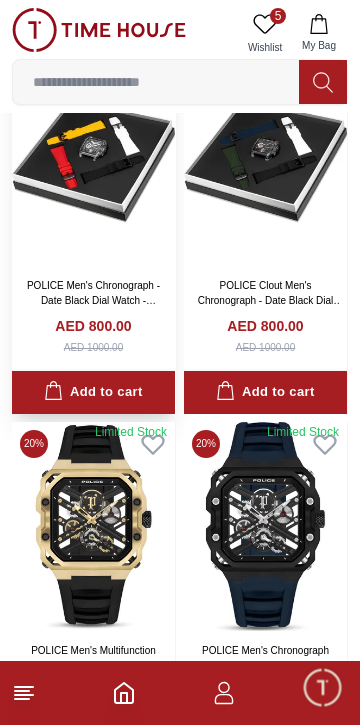 click at bounding box center [93, 161] 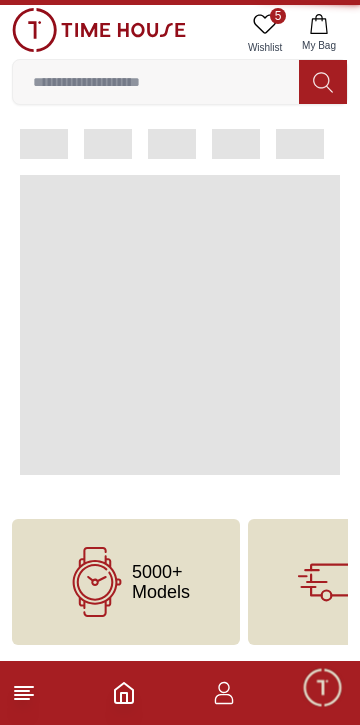 scroll, scrollTop: 0, scrollLeft: 0, axis: both 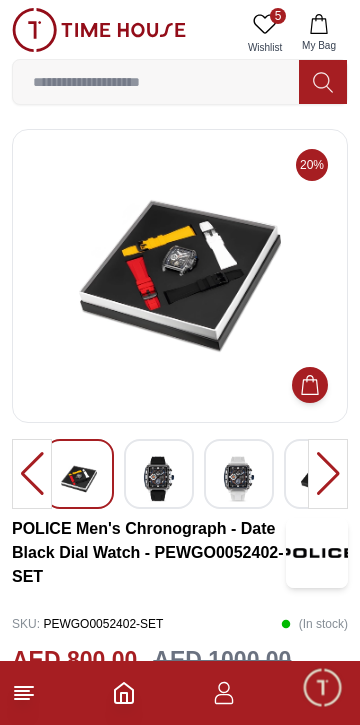 click at bounding box center [328, 474] 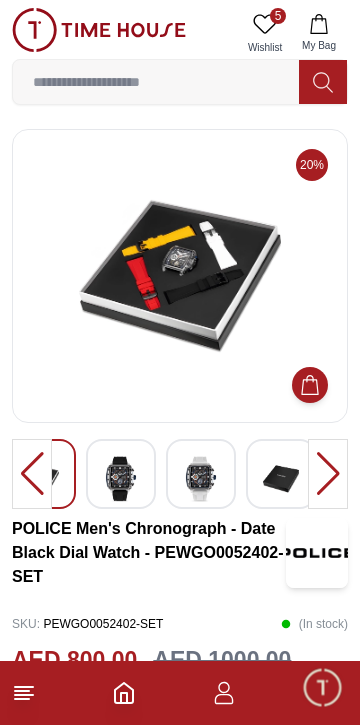click at bounding box center (121, 479) 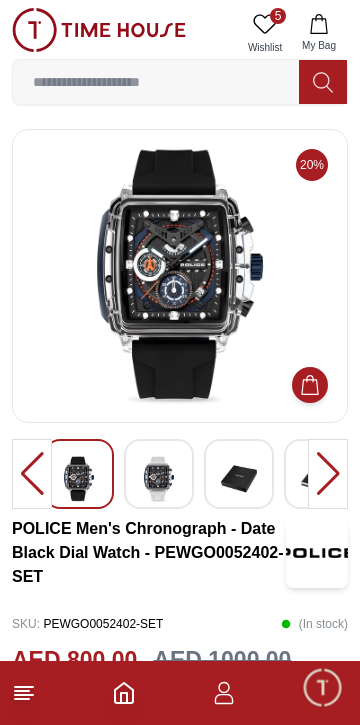 click at bounding box center (159, 479) 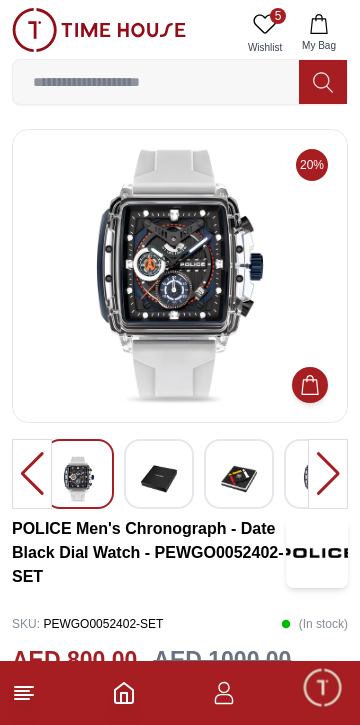 click at bounding box center [159, 479] 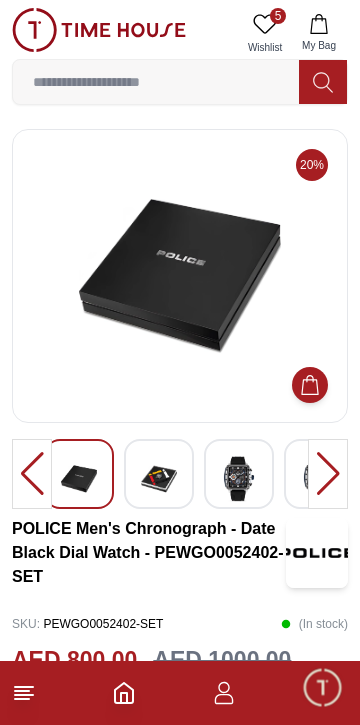 click at bounding box center [239, 479] 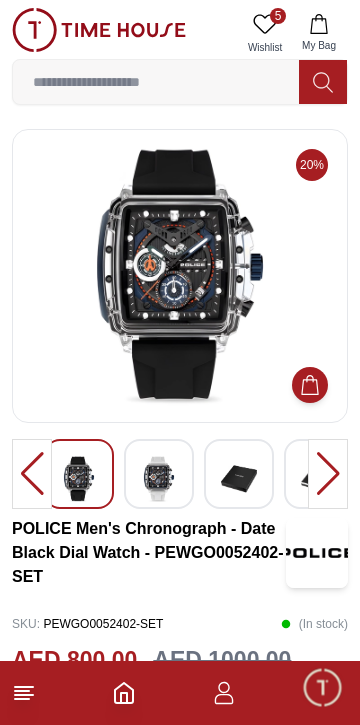 click at bounding box center [180, 276] 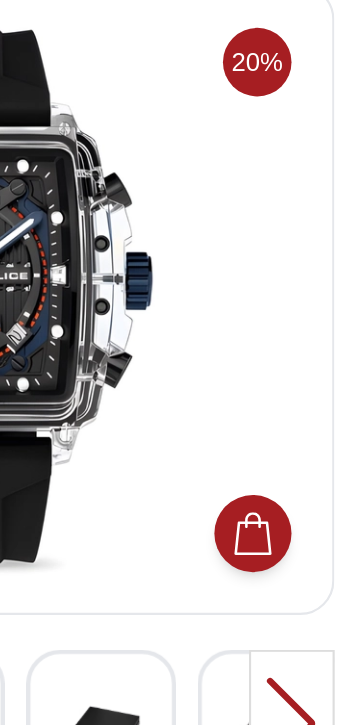 scroll, scrollTop: 0, scrollLeft: 0, axis: both 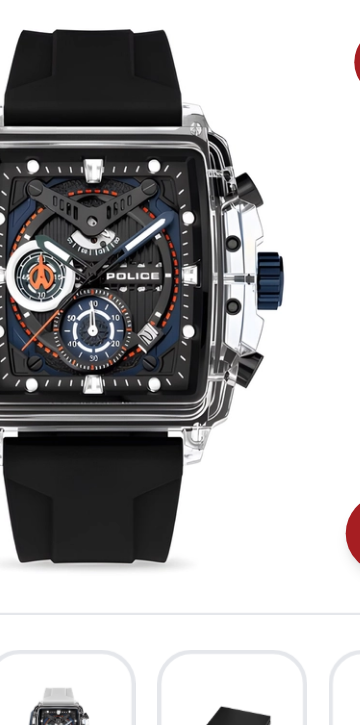 click at bounding box center (180, 276) 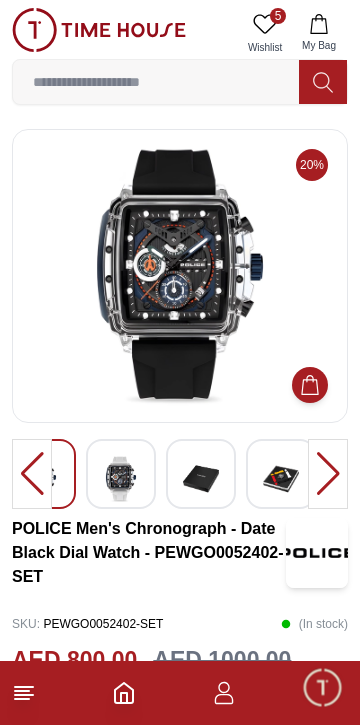 click at bounding box center (281, 479) 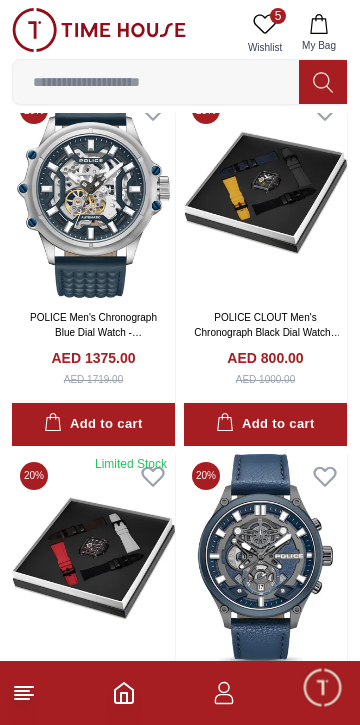 scroll, scrollTop: 4878, scrollLeft: 0, axis: vertical 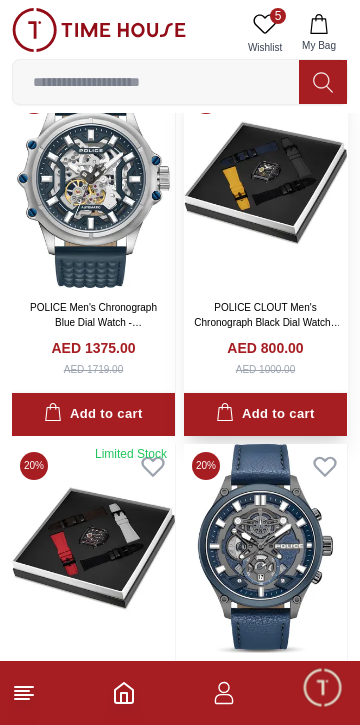click at bounding box center (265, 183) 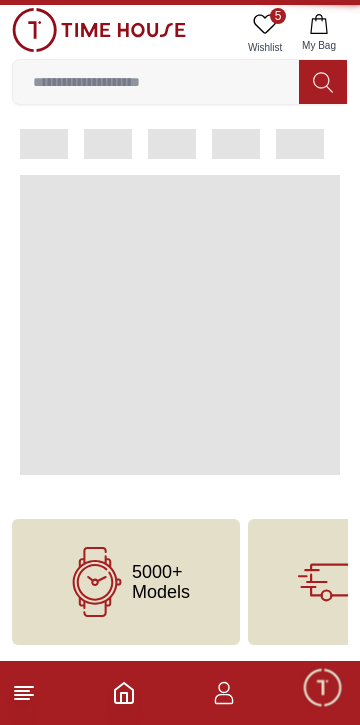 scroll, scrollTop: 0, scrollLeft: 0, axis: both 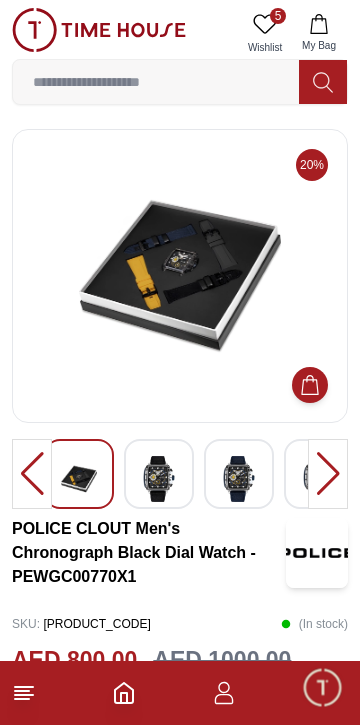 click at bounding box center [159, 479] 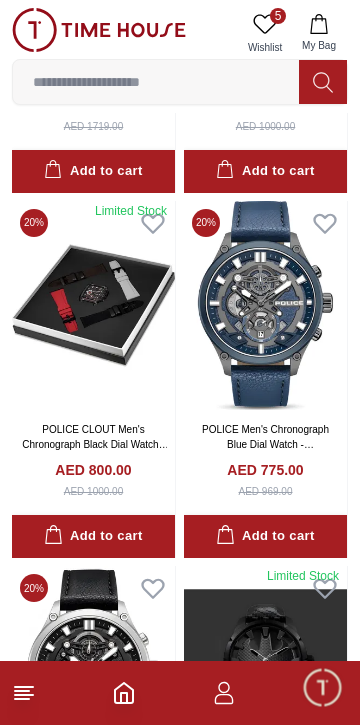 scroll, scrollTop: 5107, scrollLeft: 0, axis: vertical 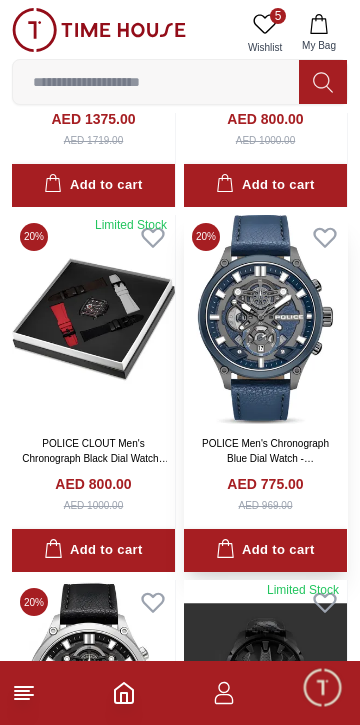 click at bounding box center (265, 320) 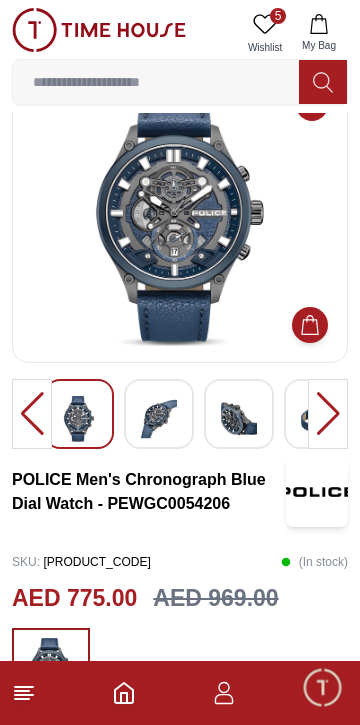 scroll, scrollTop: 0, scrollLeft: 0, axis: both 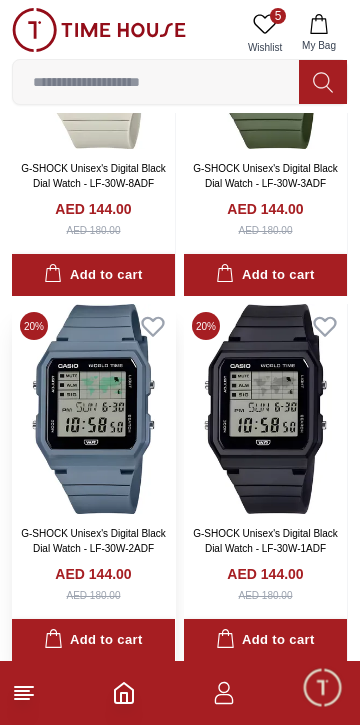 click at bounding box center (93, 409) 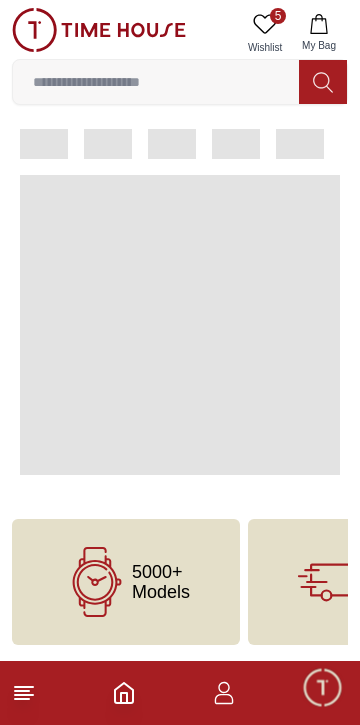 scroll, scrollTop: 0, scrollLeft: 0, axis: both 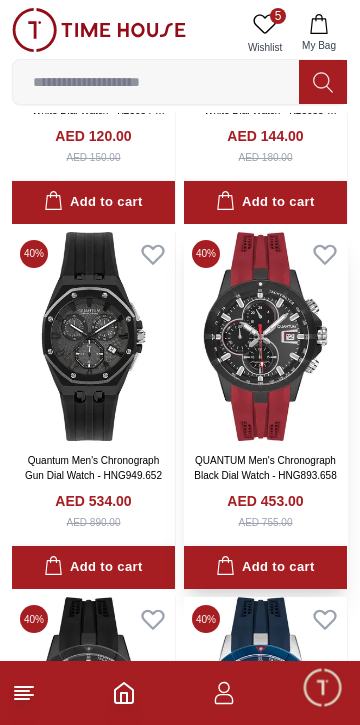 click at bounding box center (265, 337) 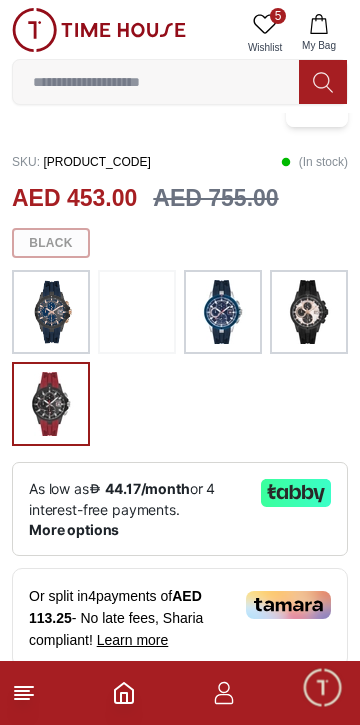 scroll, scrollTop: 461, scrollLeft: 0, axis: vertical 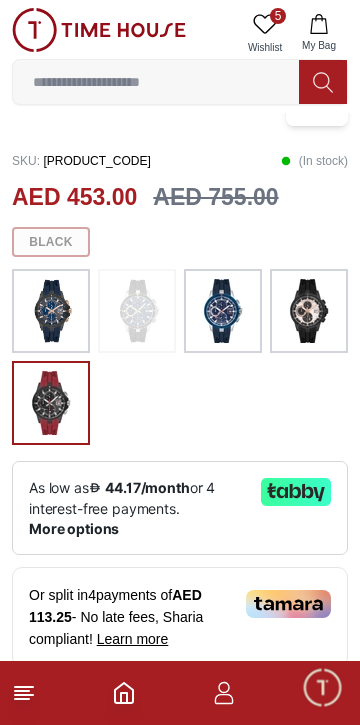 click at bounding box center (223, 311) 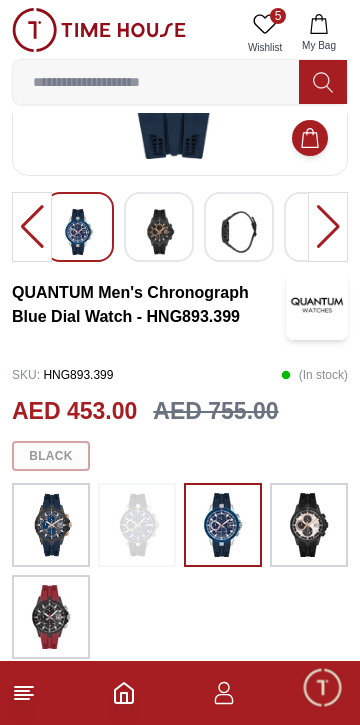 scroll, scrollTop: 251, scrollLeft: 0, axis: vertical 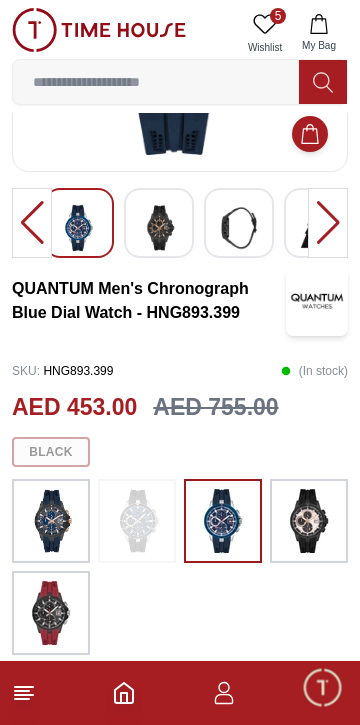click at bounding box center (51, 521) 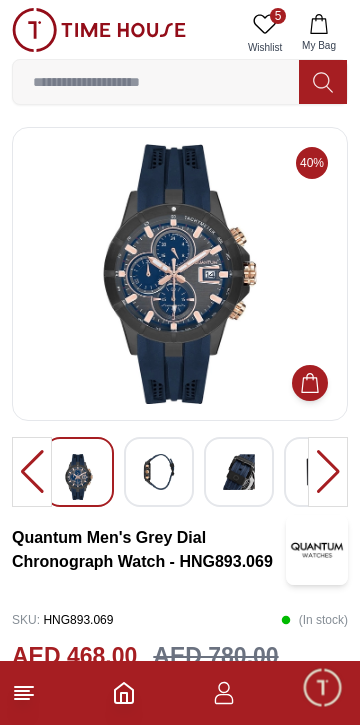 scroll, scrollTop: 3, scrollLeft: 0, axis: vertical 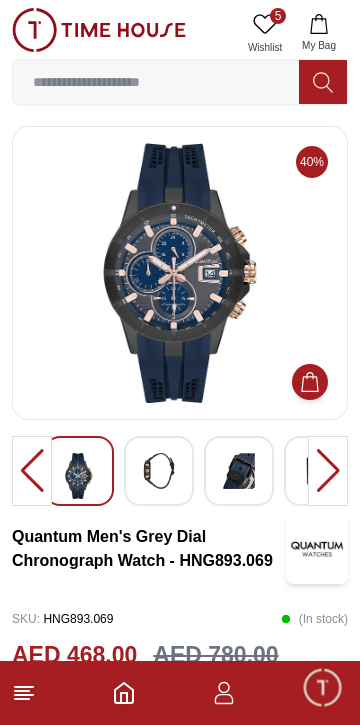 click at bounding box center [180, 273] 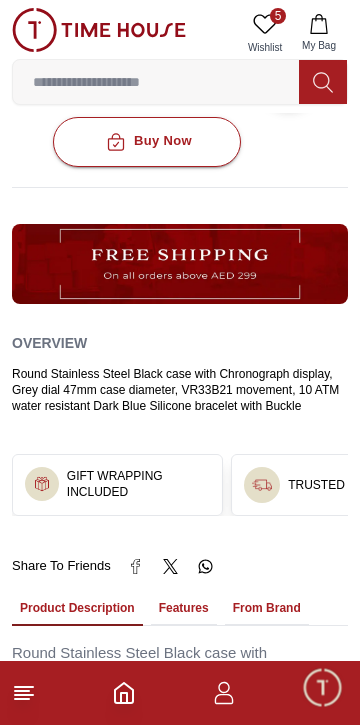 scroll, scrollTop: 1098, scrollLeft: 0, axis: vertical 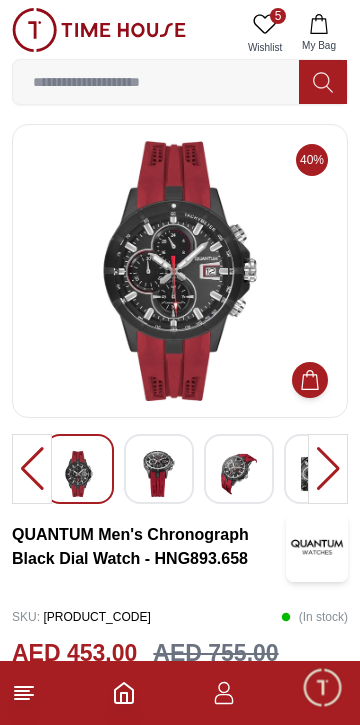 click at bounding box center (180, 271) 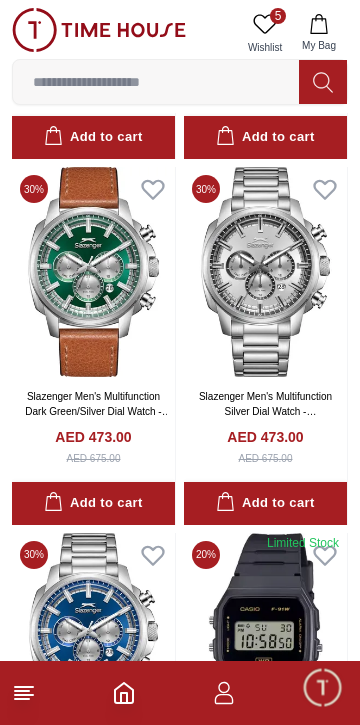 scroll, scrollTop: 32826, scrollLeft: 0, axis: vertical 